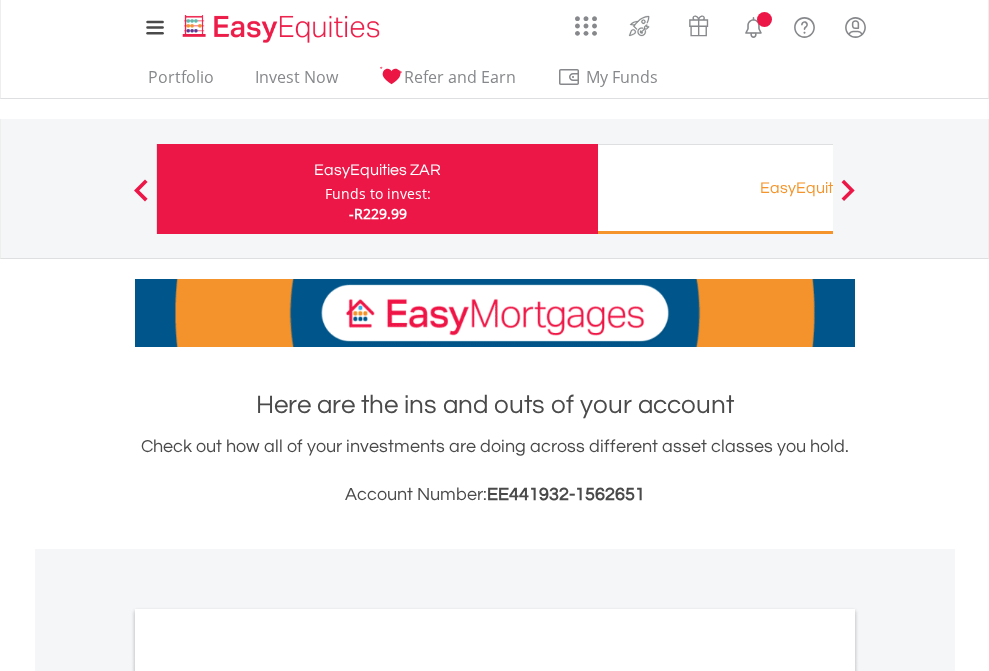 scroll, scrollTop: 0, scrollLeft: 0, axis: both 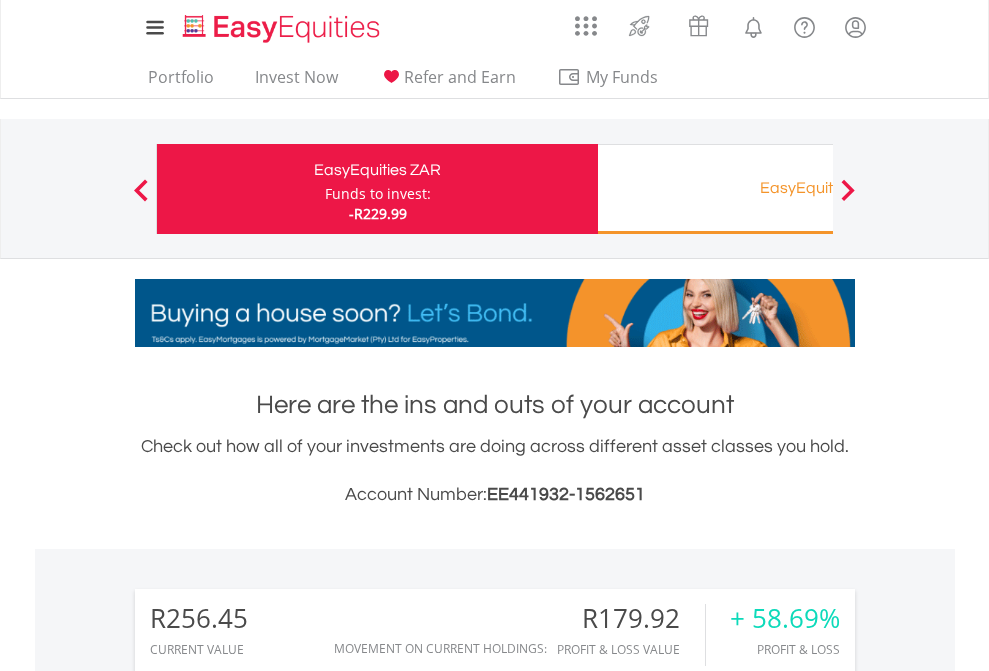 click on "Funds to invest:" at bounding box center [378, 194] 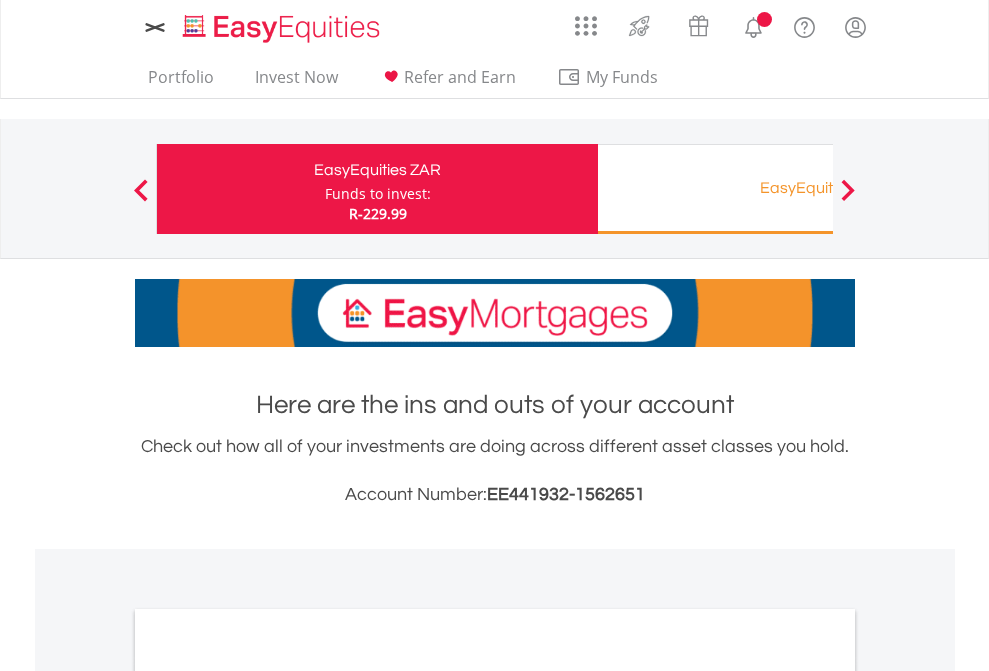 scroll, scrollTop: 0, scrollLeft: 0, axis: both 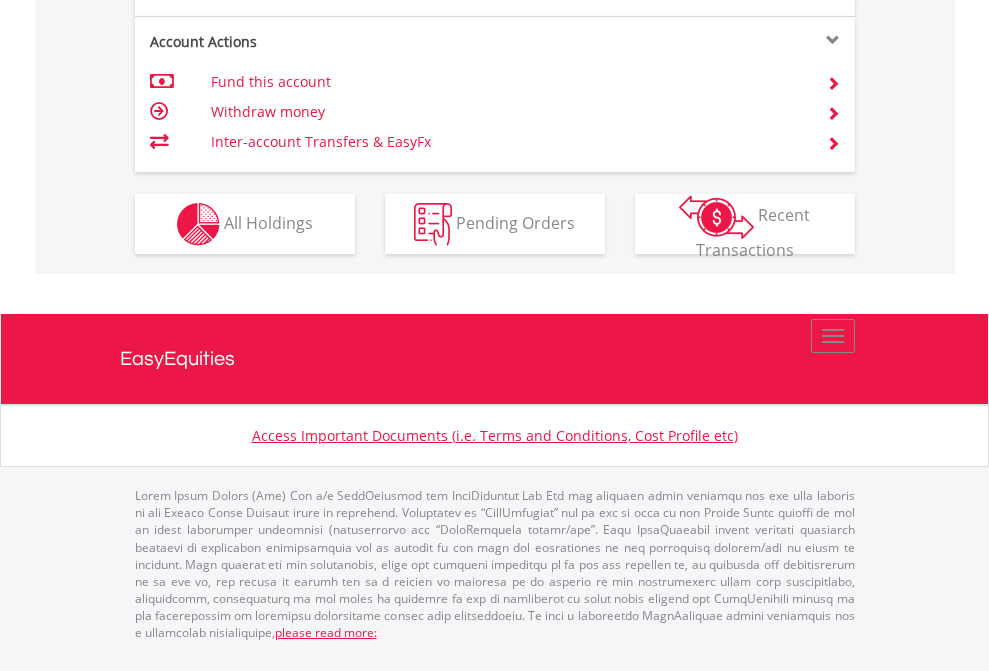 click on "Investment types" at bounding box center (706, -337) 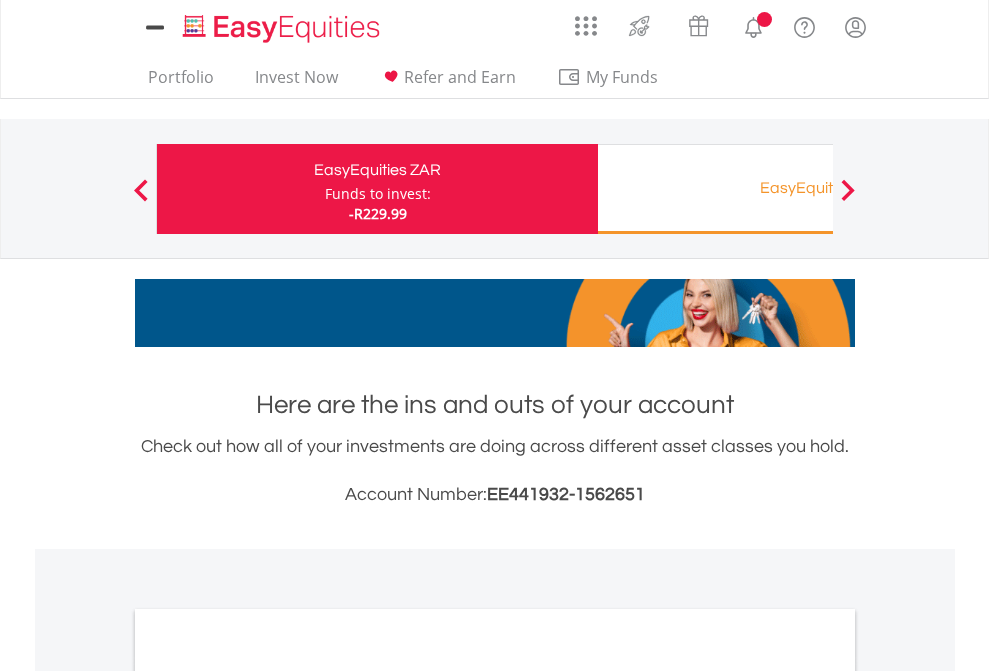 click on "All Holdings" at bounding box center [268, 1096] 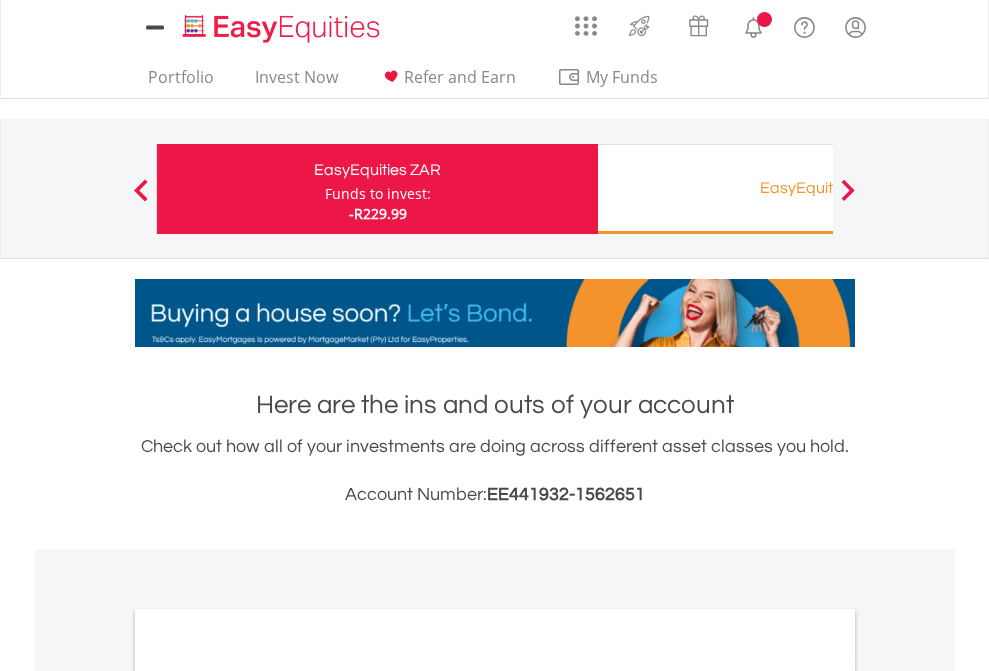 scroll, scrollTop: 1202, scrollLeft: 0, axis: vertical 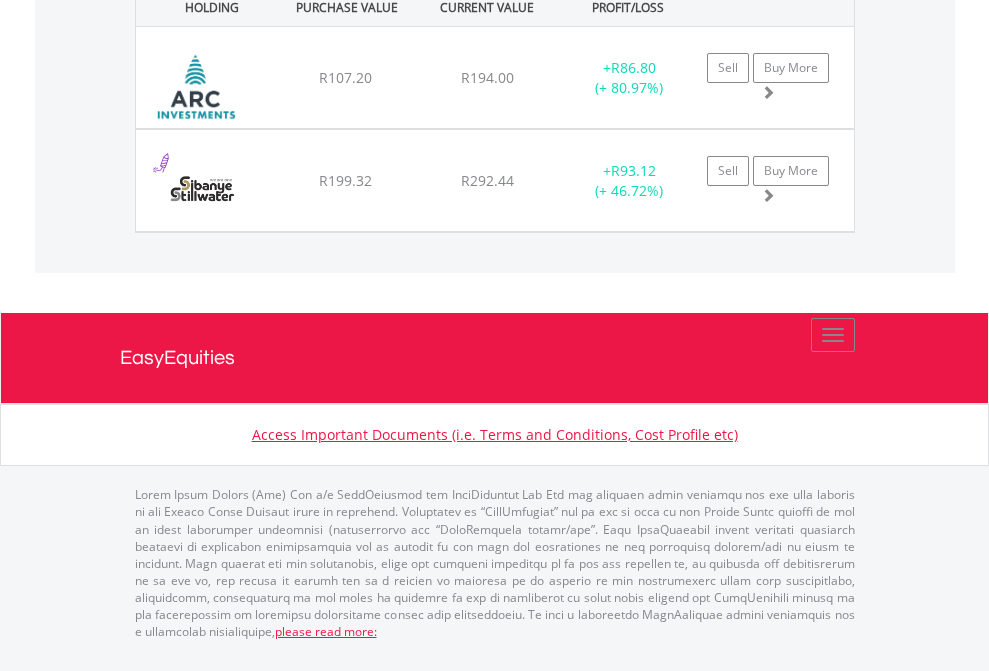 click on "Funds to invest:" at bounding box center [378, -1436] 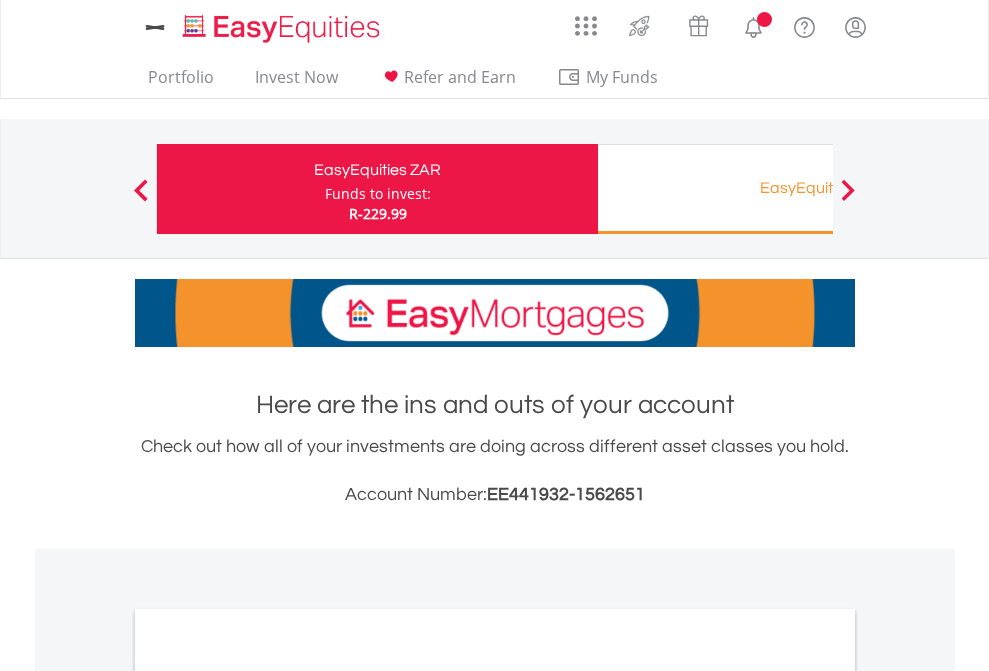 scroll, scrollTop: 1202, scrollLeft: 0, axis: vertical 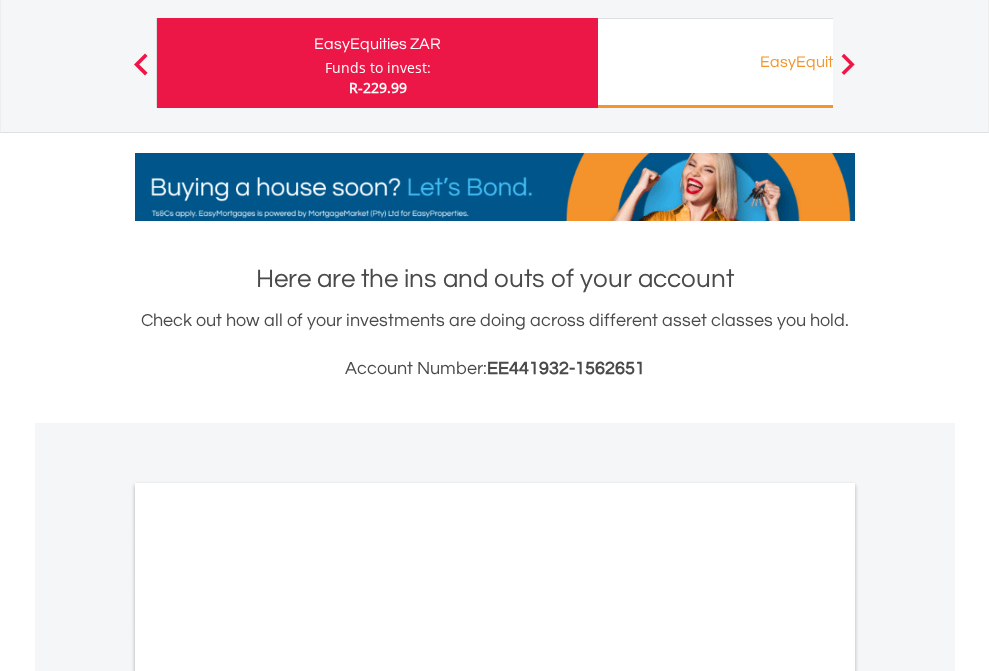 click on "All Holdings" at bounding box center [268, 970] 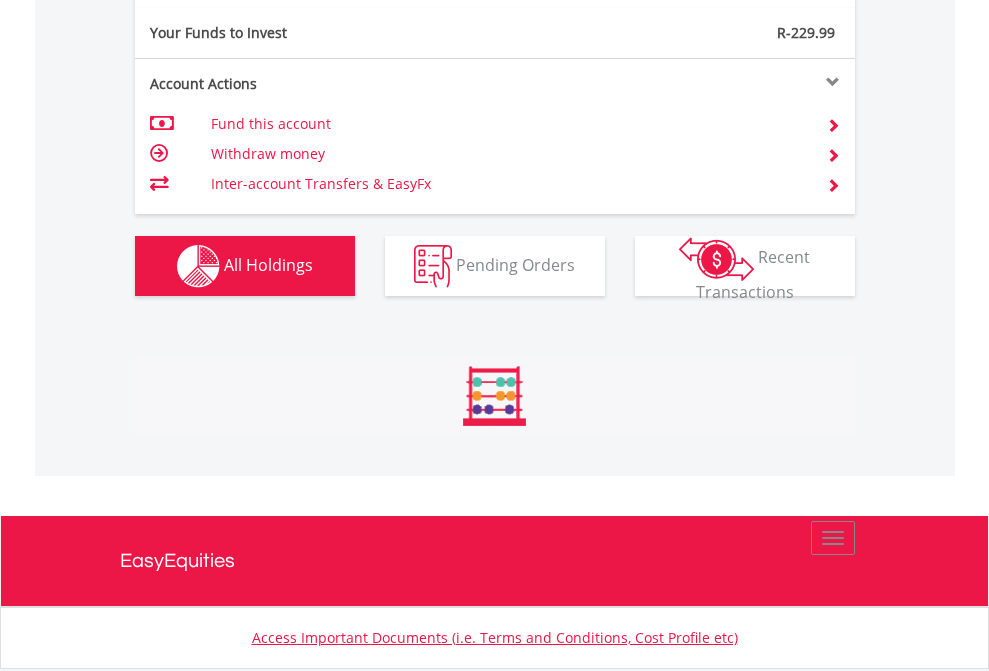 scroll, scrollTop: 999808, scrollLeft: 999687, axis: both 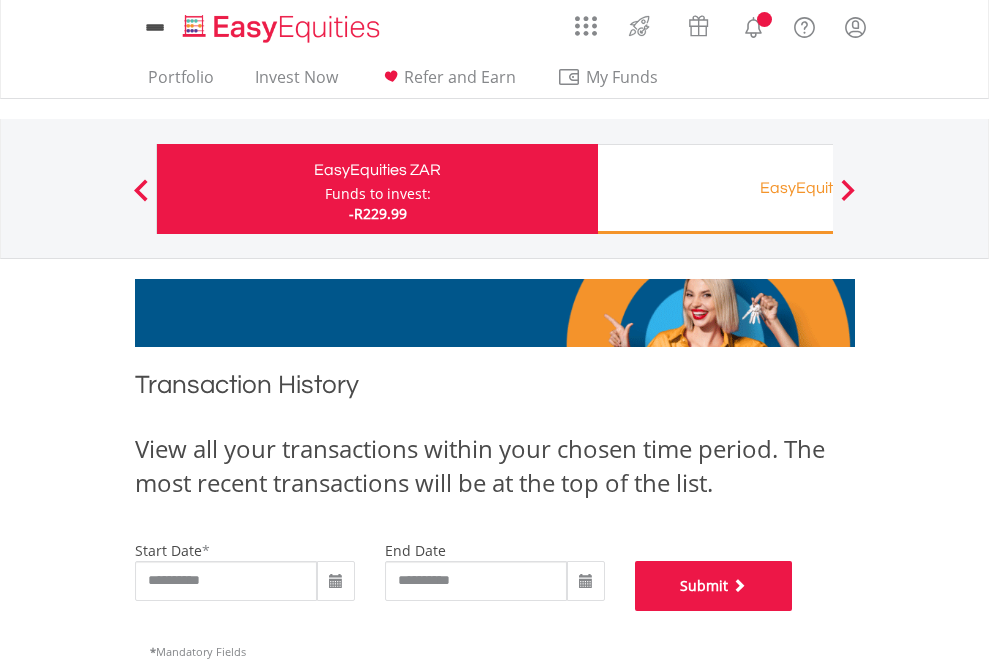 click on "Submit" at bounding box center [714, 586] 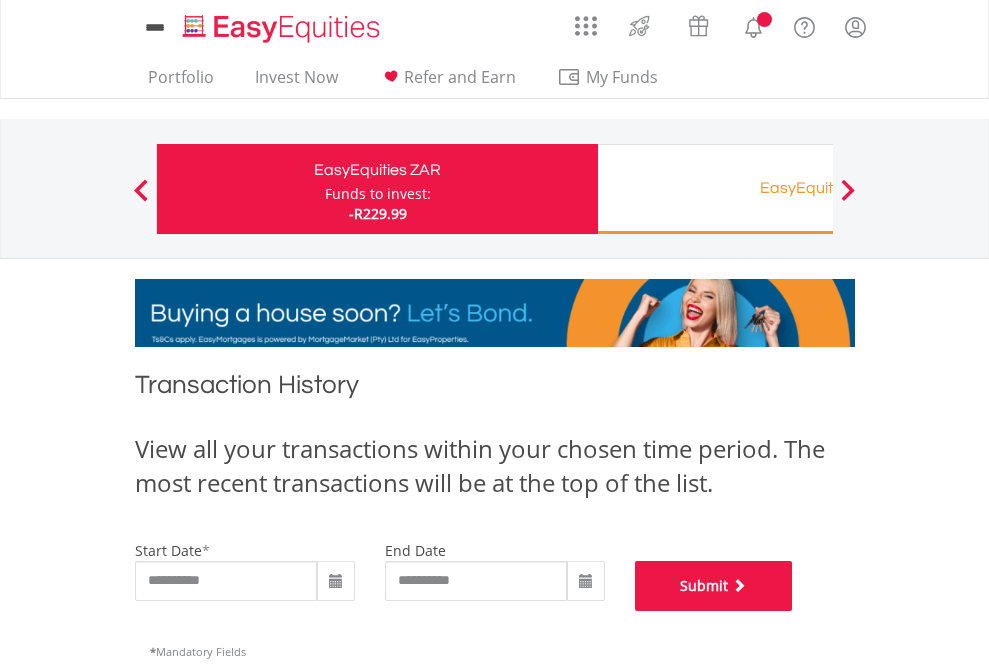 scroll, scrollTop: 811, scrollLeft: 0, axis: vertical 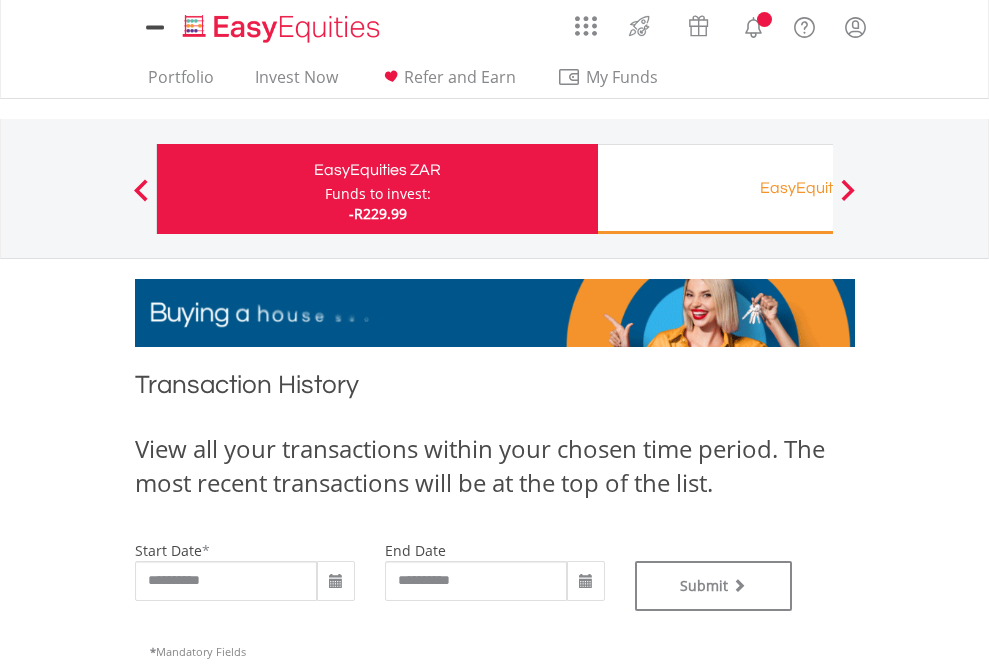 click on "Funds to invest:" at bounding box center [378, 194] 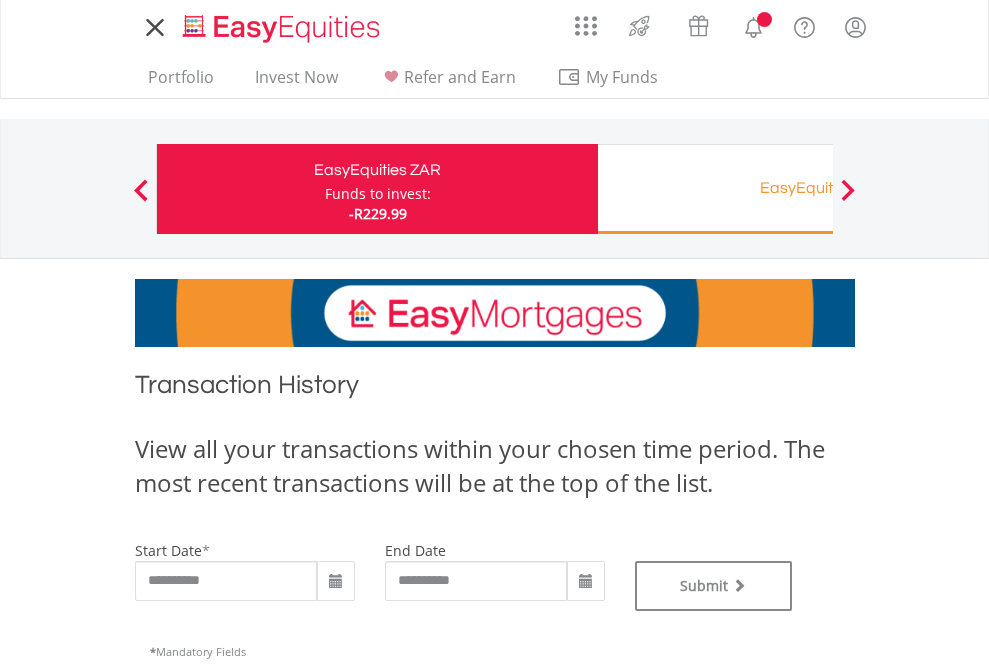 scroll, scrollTop: 0, scrollLeft: 0, axis: both 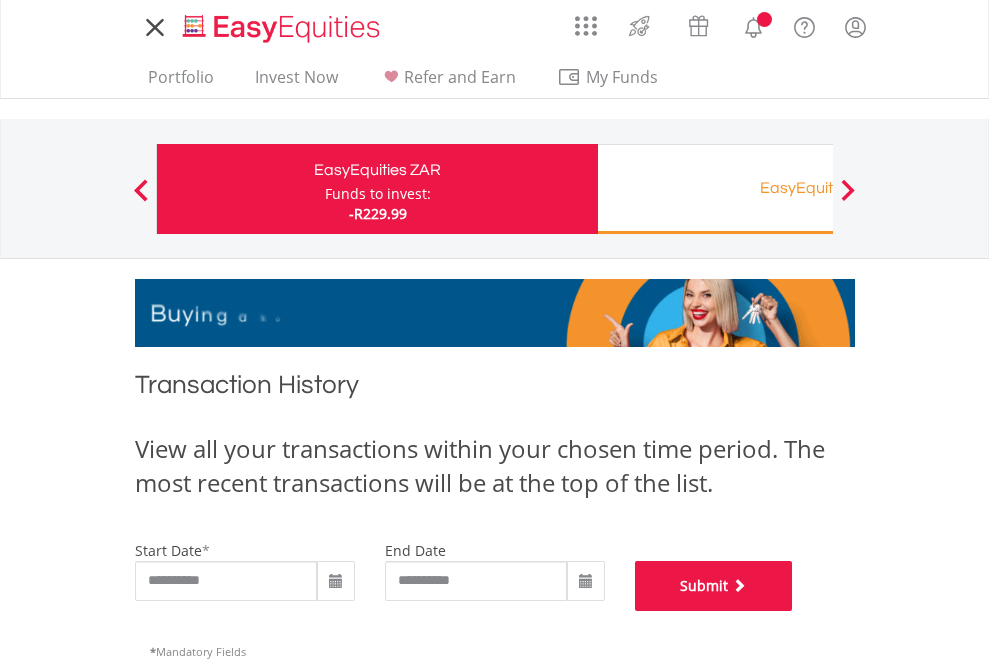 click on "Submit" at bounding box center [714, 586] 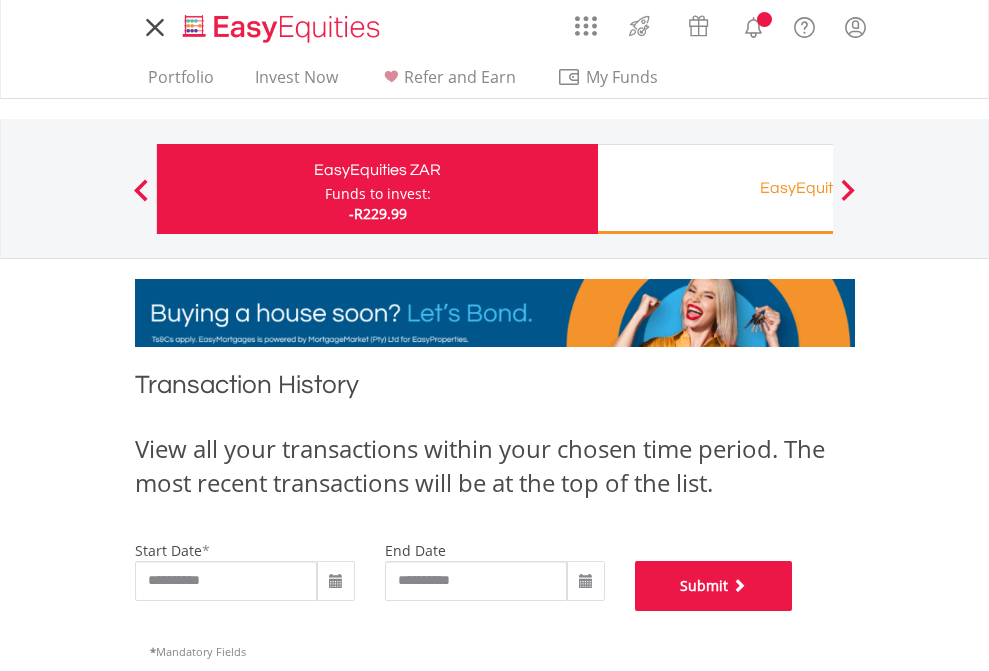 scroll, scrollTop: 811, scrollLeft: 0, axis: vertical 